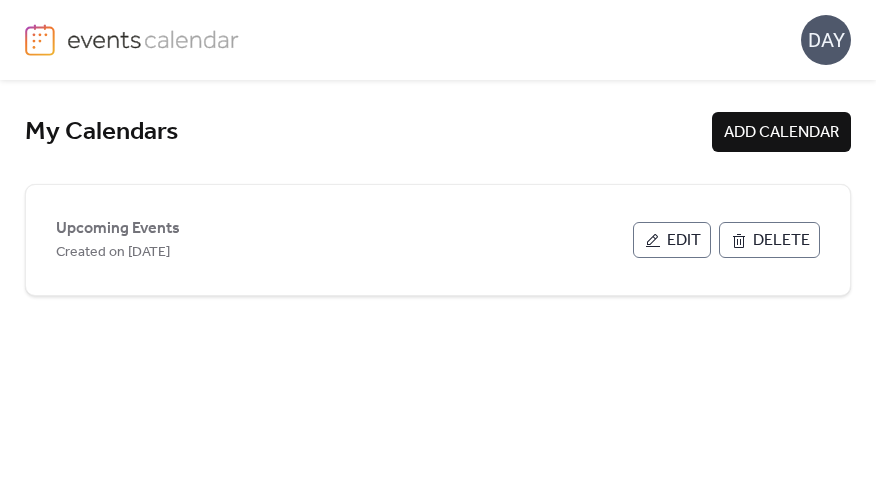 scroll, scrollTop: 0, scrollLeft: 0, axis: both 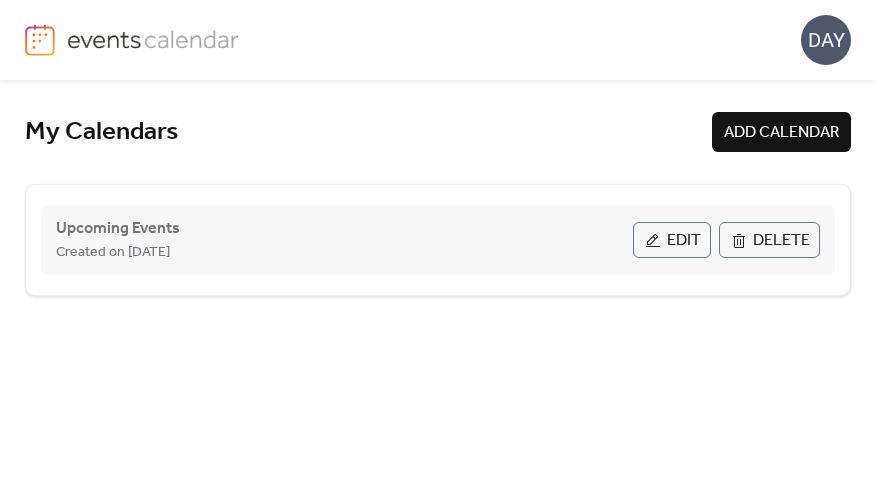 click on "Edit" at bounding box center (684, 241) 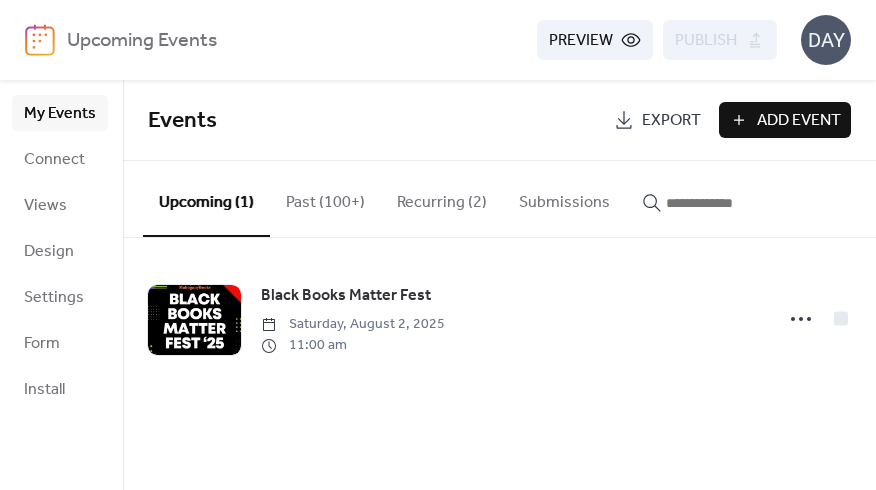 click on "Add Event" at bounding box center (799, 121) 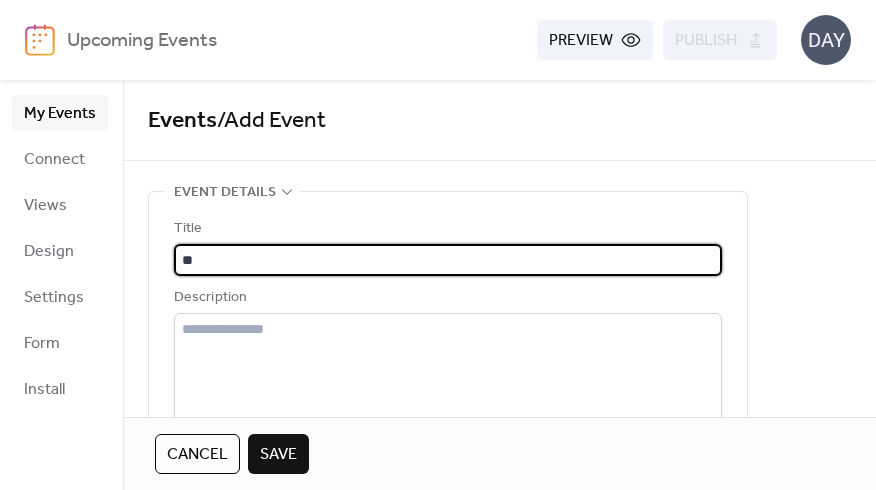 type on "*" 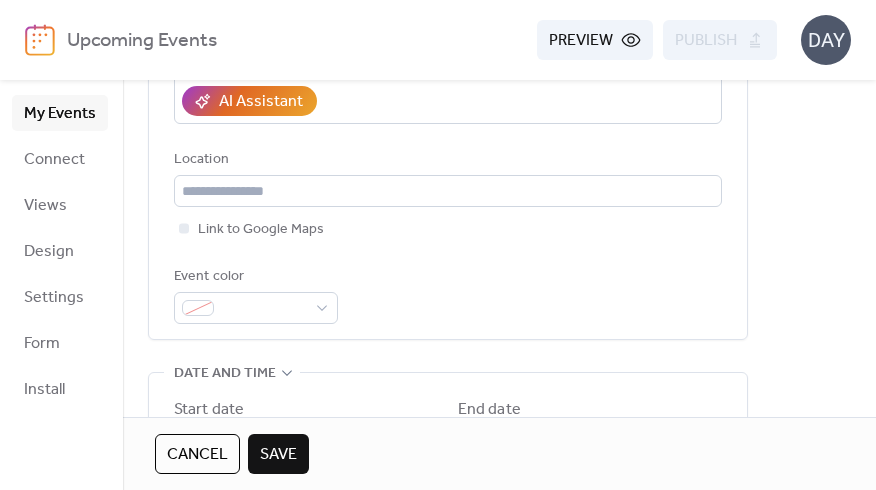 scroll, scrollTop: 390, scrollLeft: 0, axis: vertical 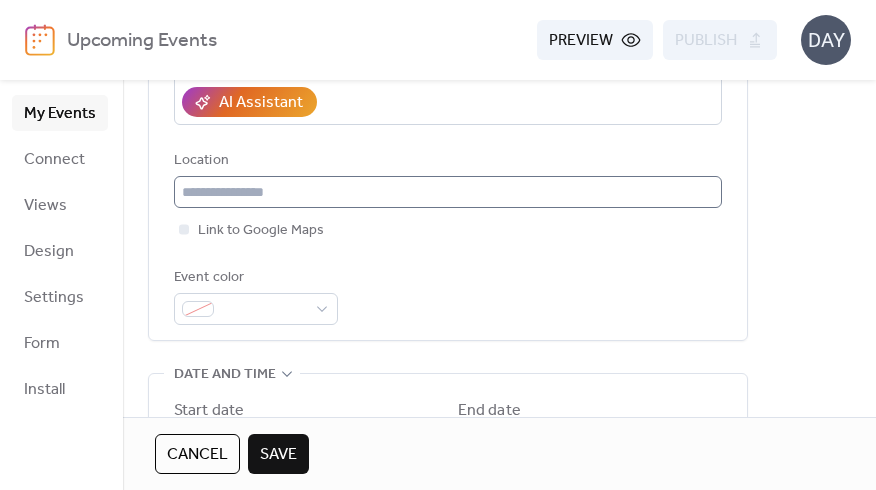 type on "**********" 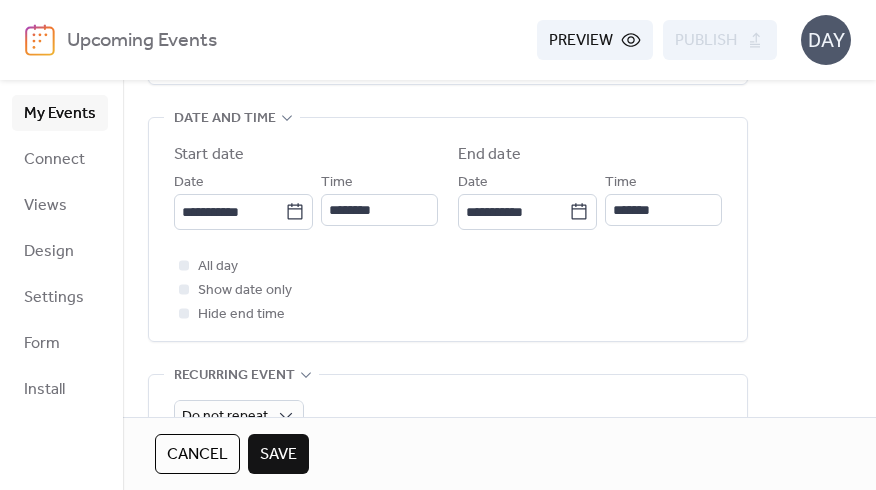 scroll, scrollTop: 647, scrollLeft: 0, axis: vertical 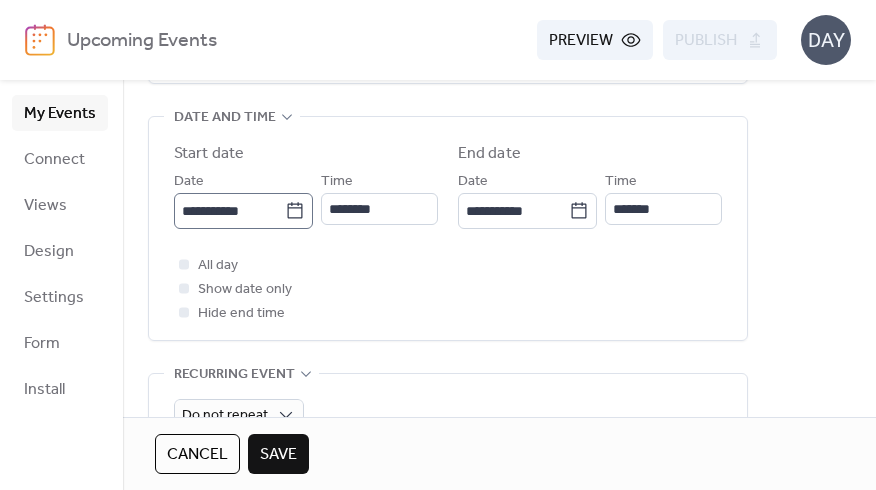 type on "**********" 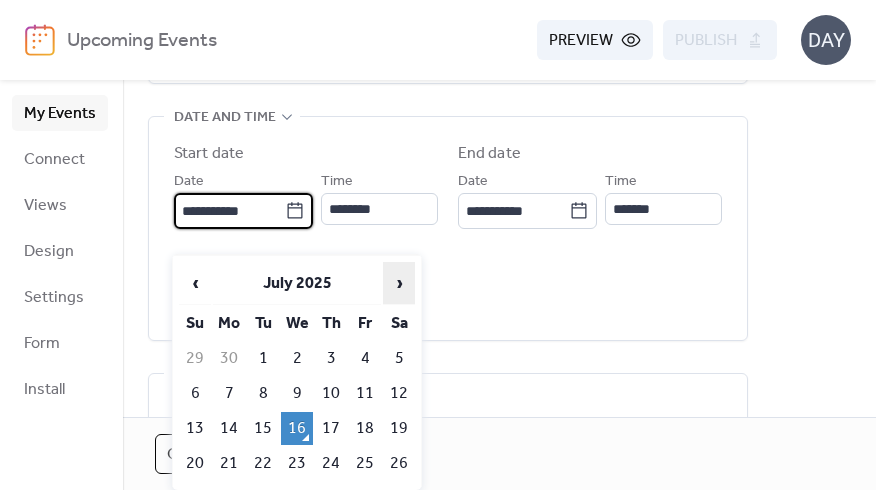 click on "›" at bounding box center (399, 283) 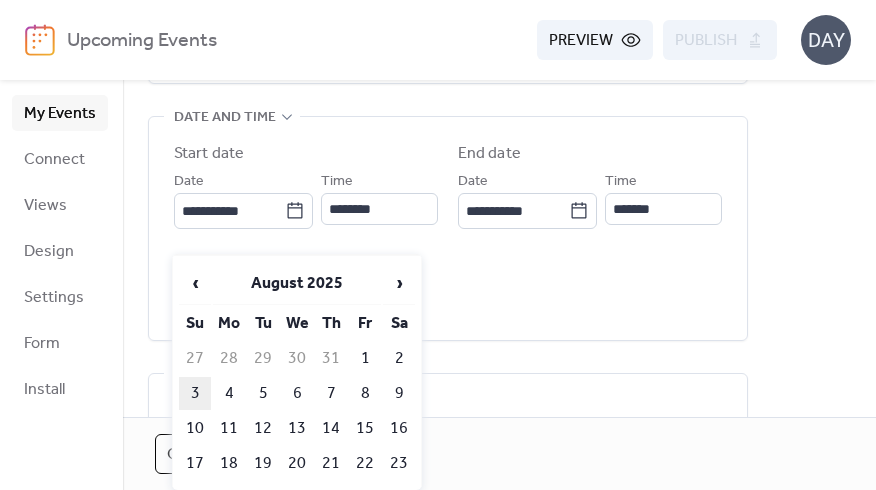 click on "3" at bounding box center [195, 393] 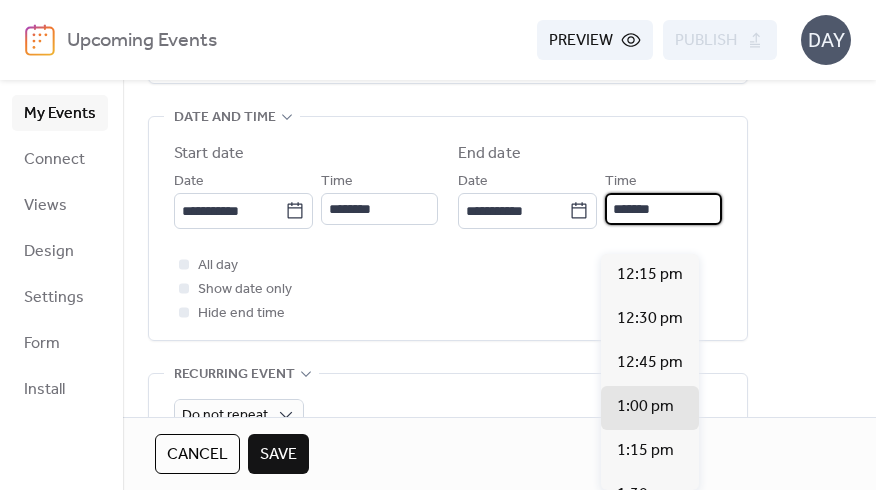 click on "*******" at bounding box center (663, 209) 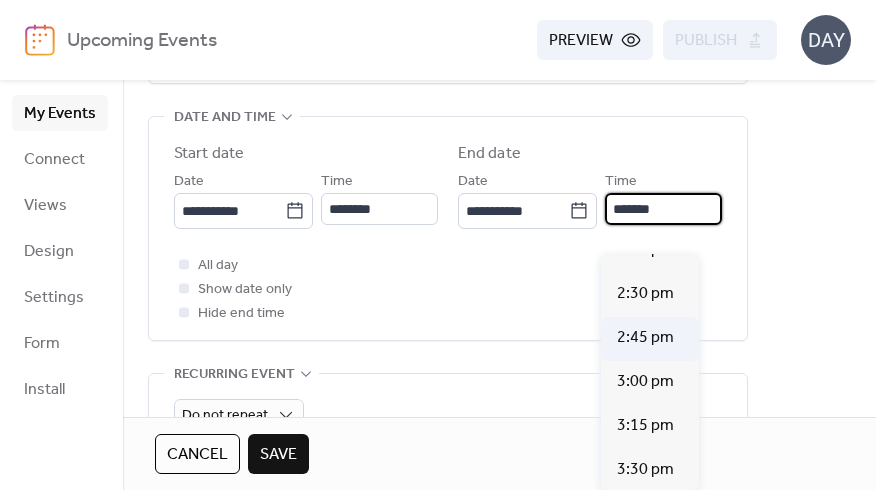 scroll, scrollTop: 386, scrollLeft: 0, axis: vertical 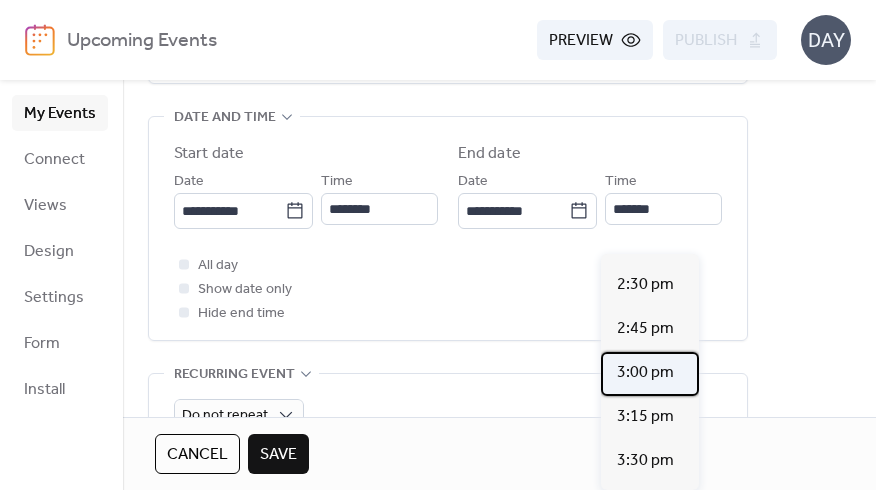 click on "3:00 pm" at bounding box center [645, 373] 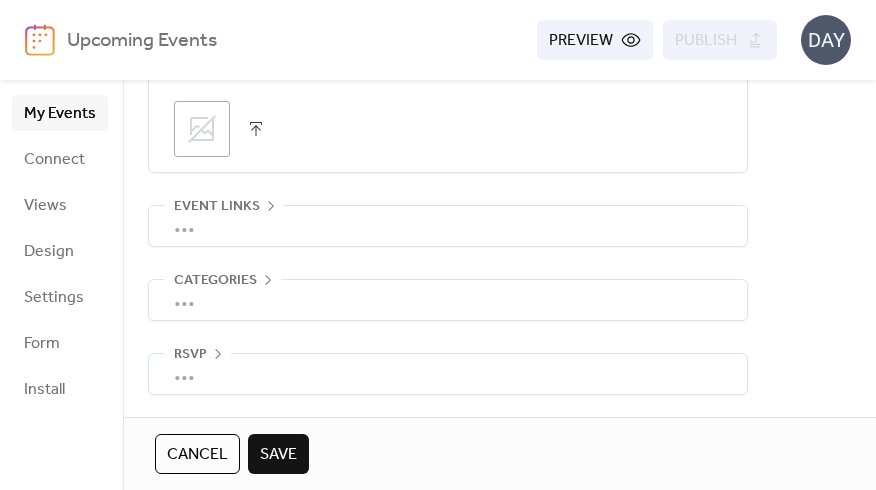 scroll, scrollTop: 1076, scrollLeft: 0, axis: vertical 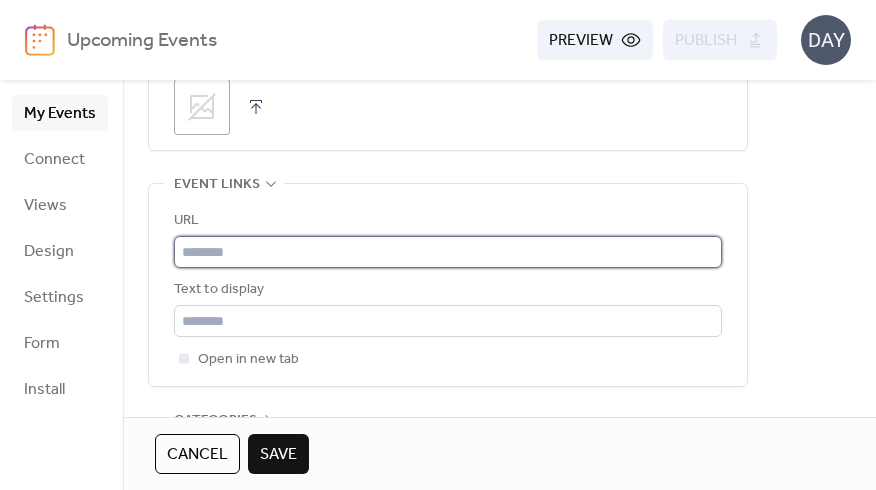 click at bounding box center (448, 252) 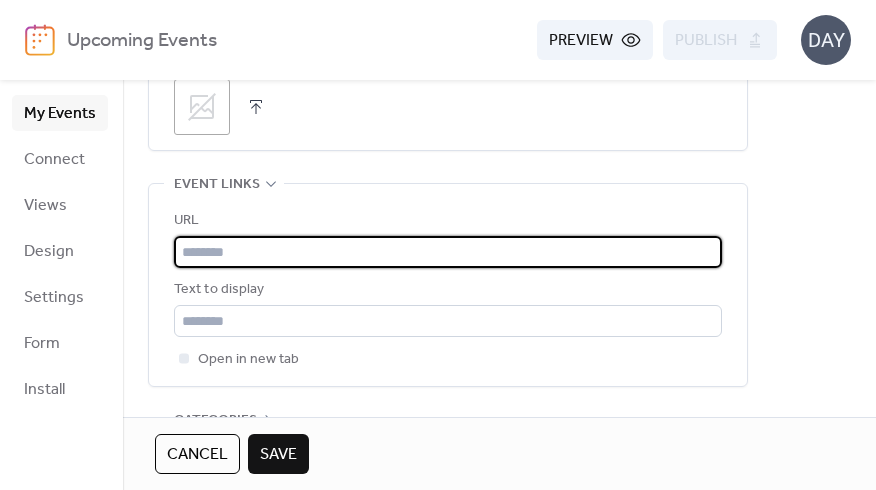paste on "**********" 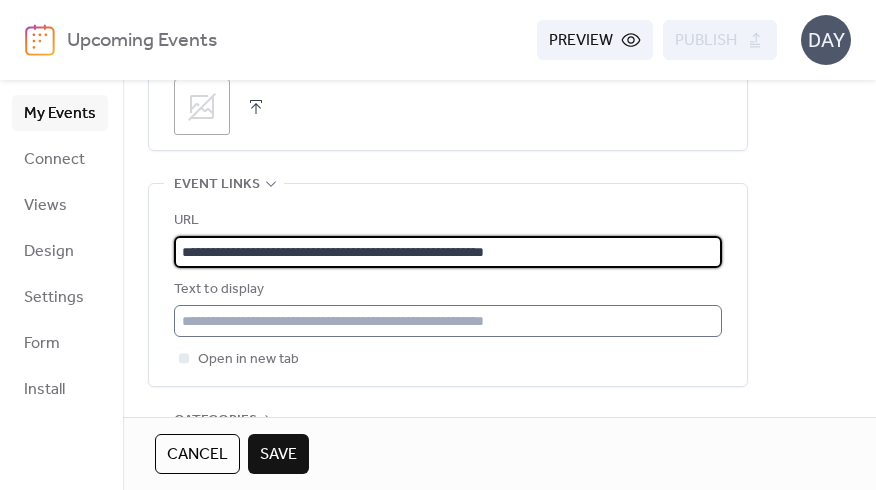 type on "**********" 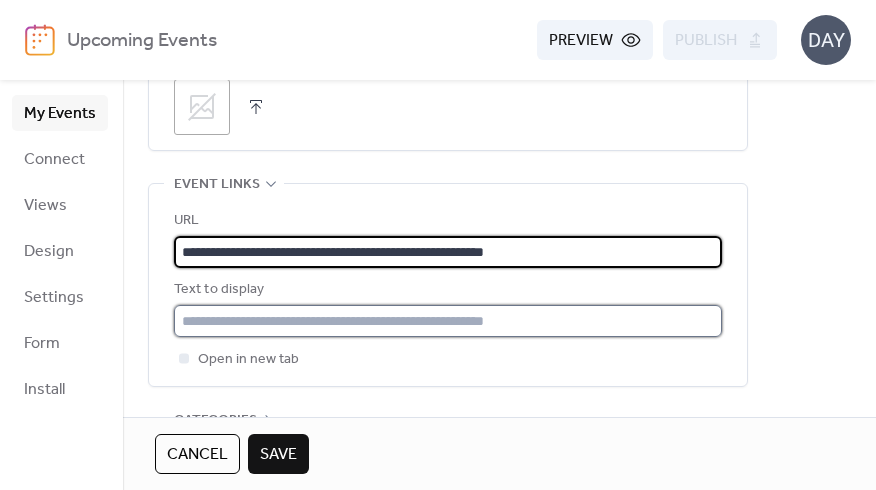 click at bounding box center [448, 321] 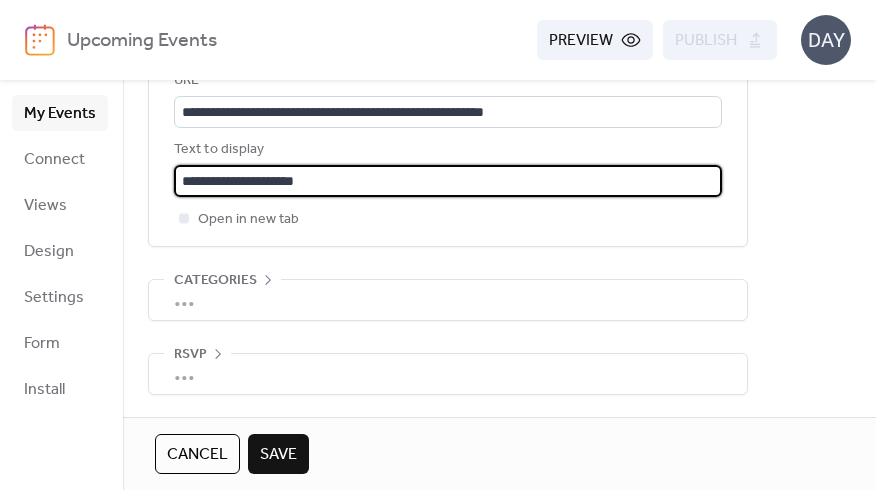 scroll, scrollTop: 1252, scrollLeft: 0, axis: vertical 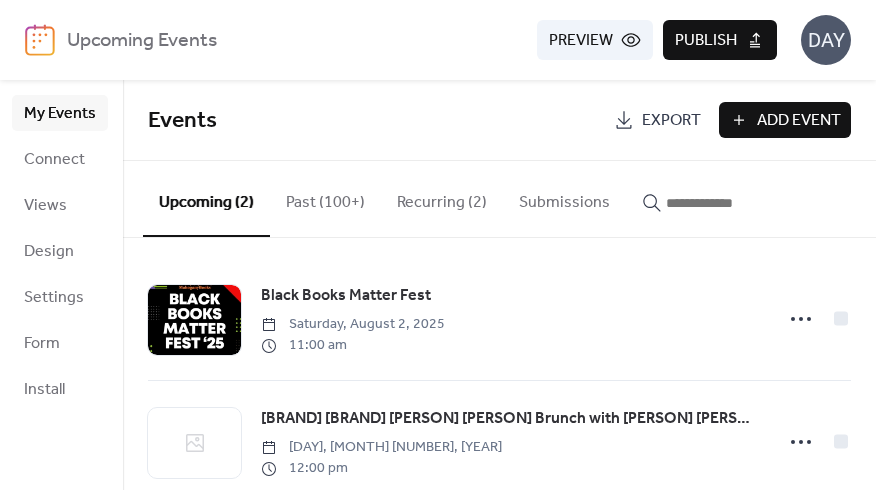 click on "Publish" at bounding box center [706, 41] 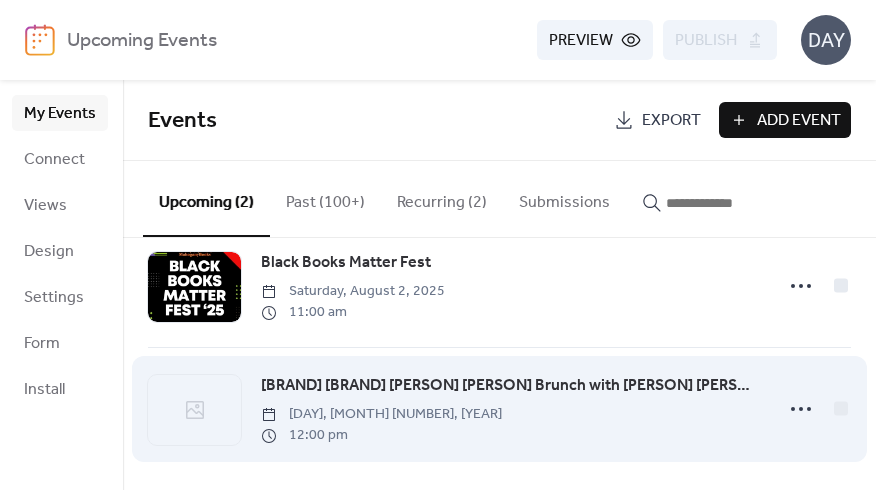 scroll, scrollTop: 42, scrollLeft: 0, axis: vertical 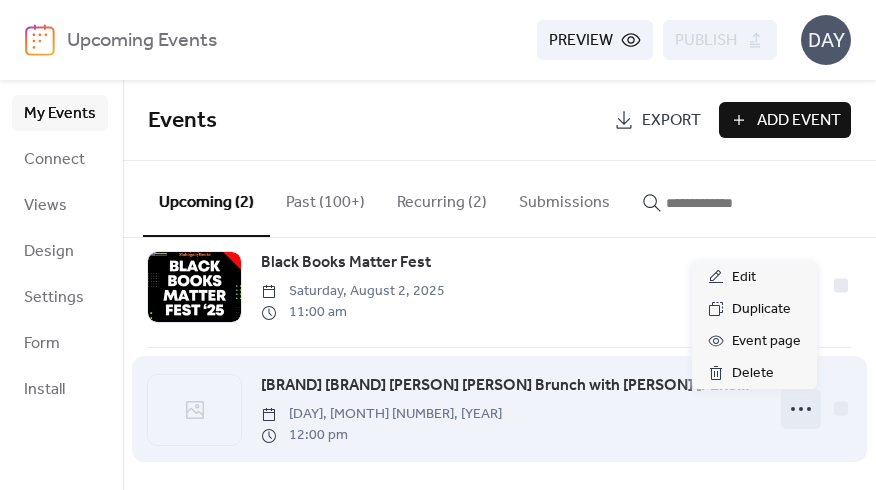 click 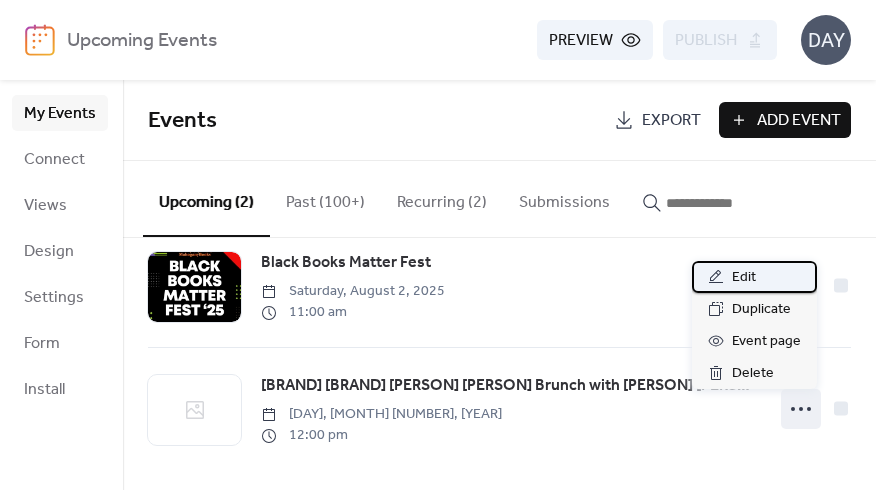 click on "Edit" at bounding box center [744, 278] 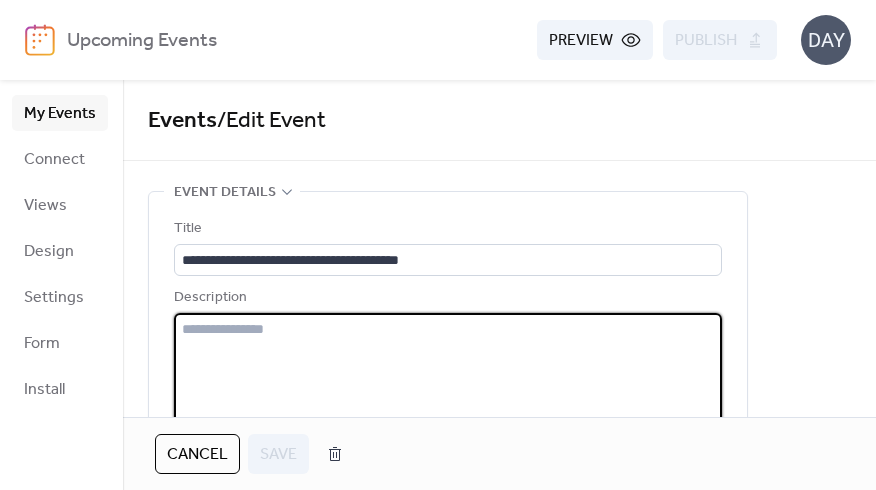 click at bounding box center (448, 389) 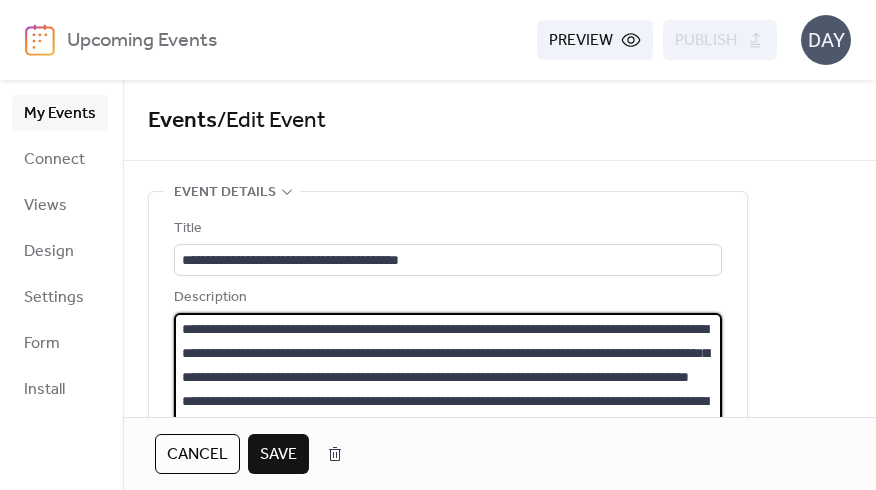 scroll, scrollTop: 696, scrollLeft: 0, axis: vertical 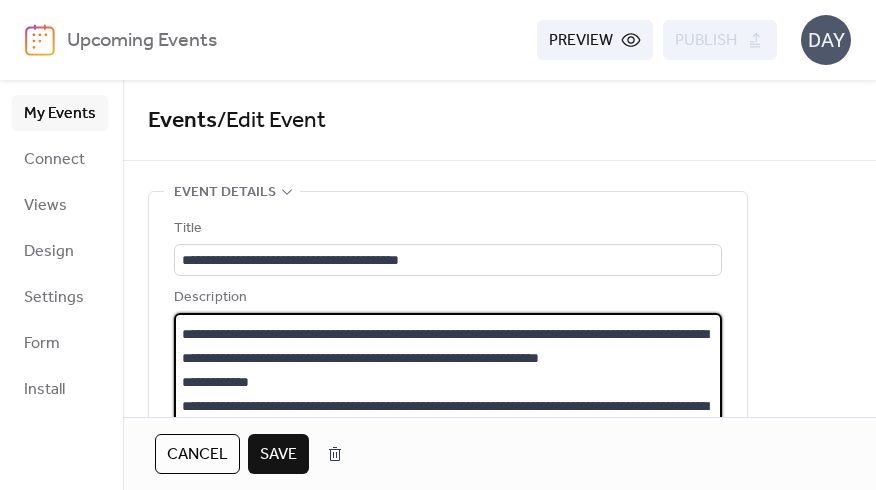 click at bounding box center [448, 389] 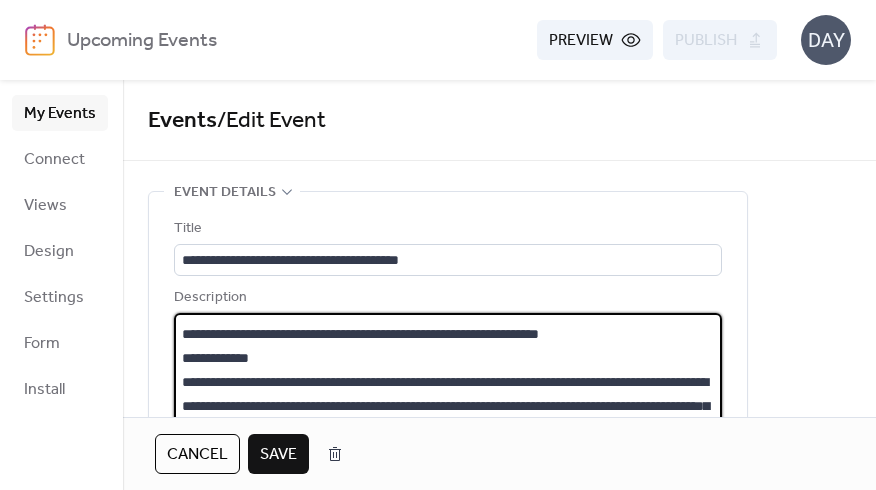 scroll, scrollTop: 329, scrollLeft: 0, axis: vertical 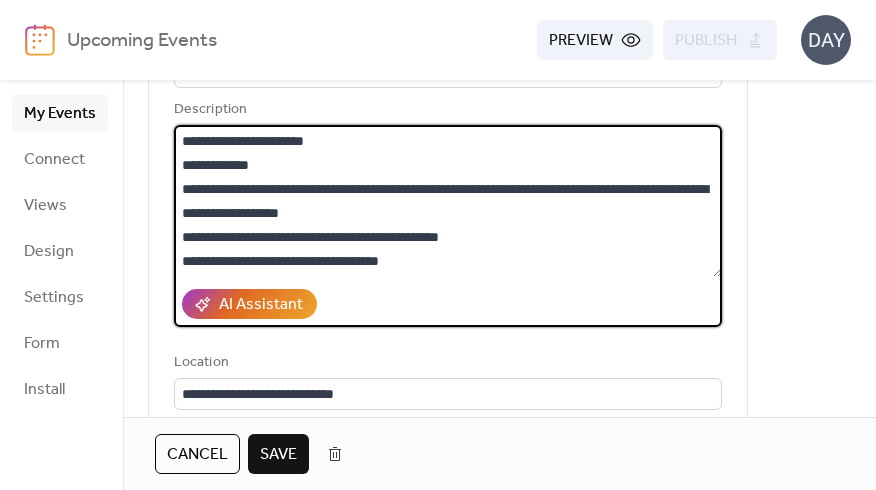drag, startPoint x: 187, startPoint y: 346, endPoint x: 502, endPoint y: 208, distance: 343.9026 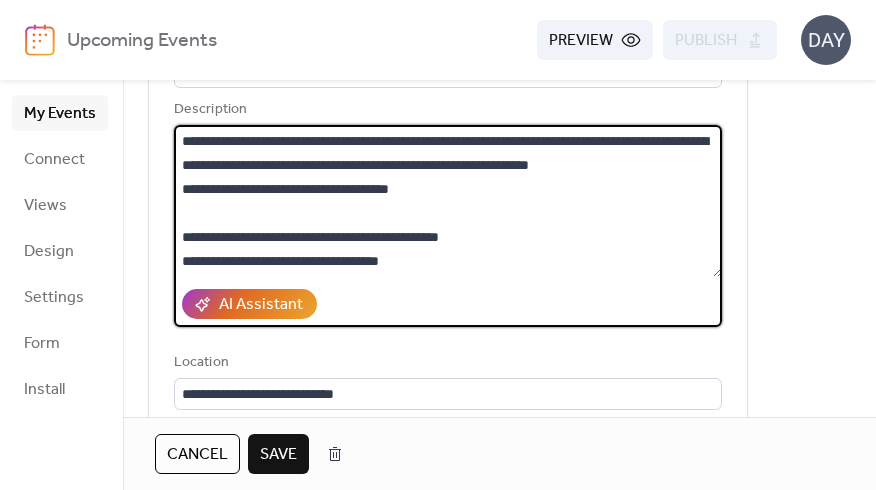 scroll, scrollTop: 288, scrollLeft: 0, axis: vertical 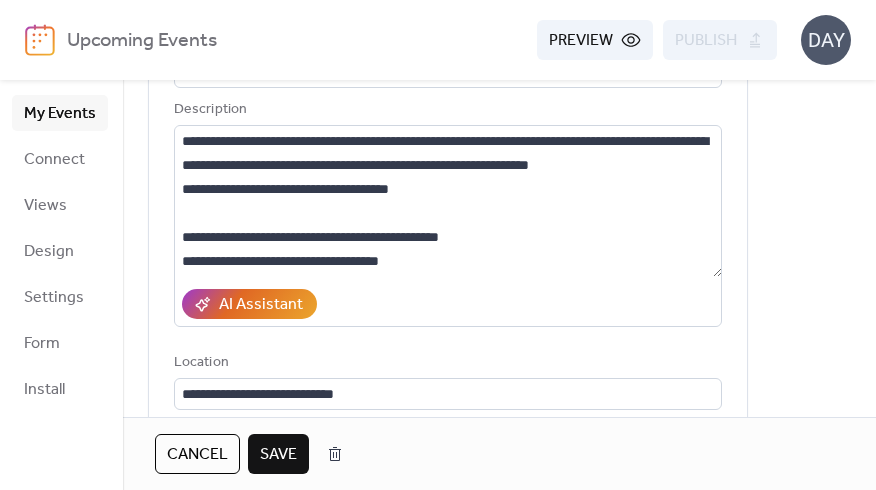 click on "Save" at bounding box center (278, 455) 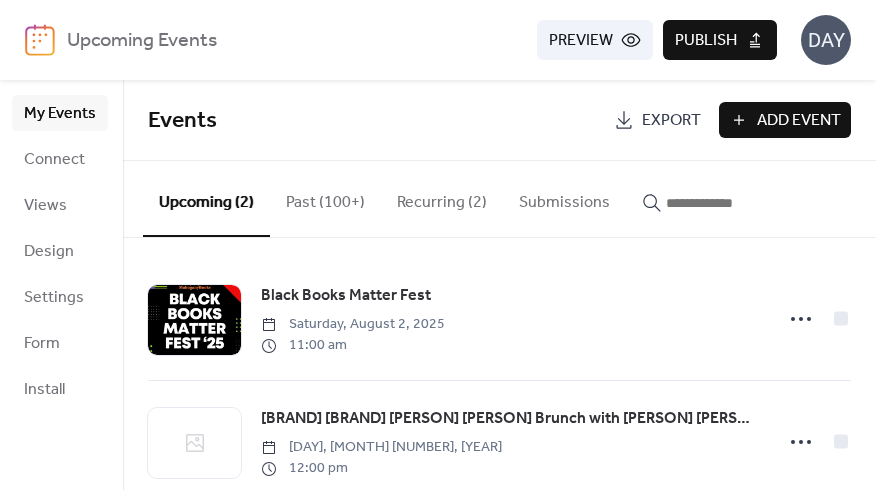 click on "Publish" at bounding box center [706, 41] 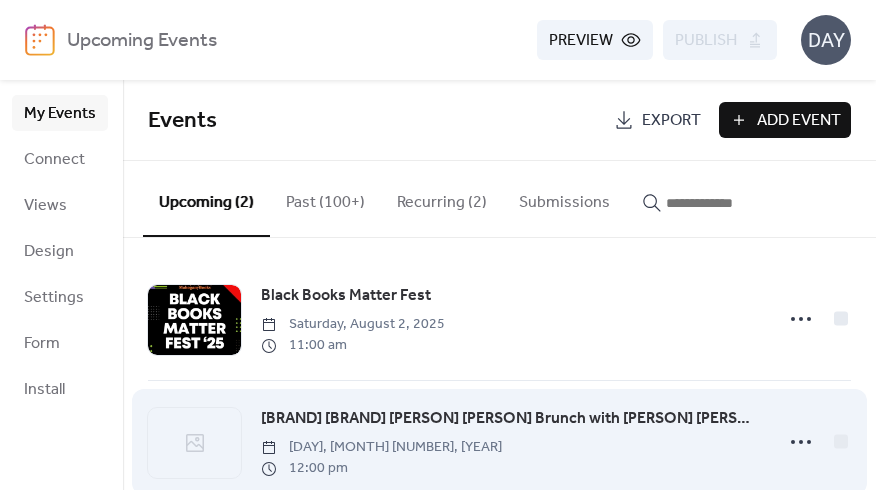 click 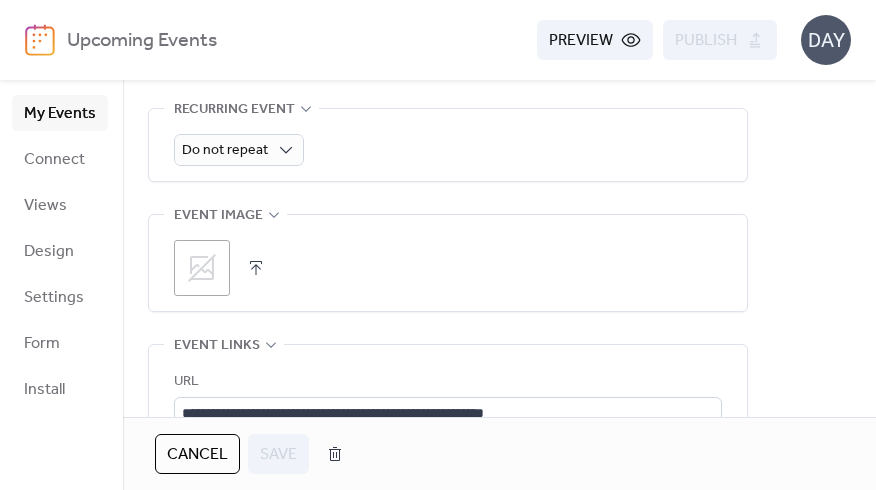 scroll, scrollTop: 969, scrollLeft: 0, axis: vertical 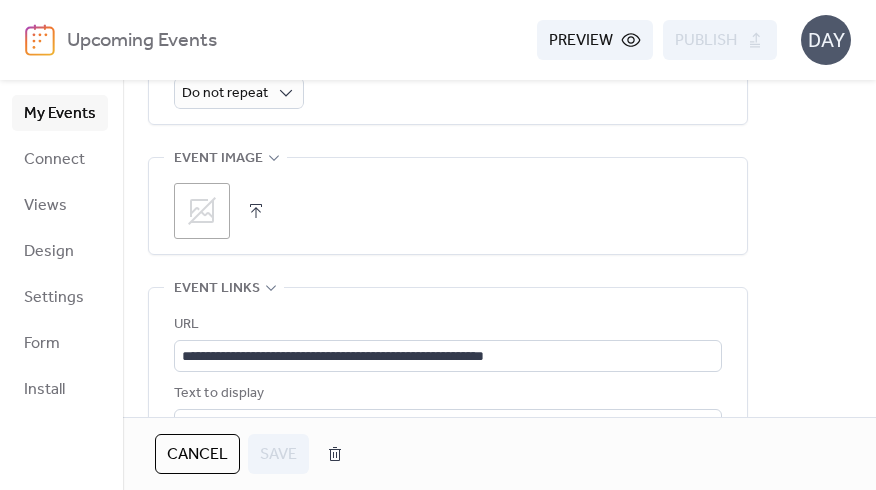 click 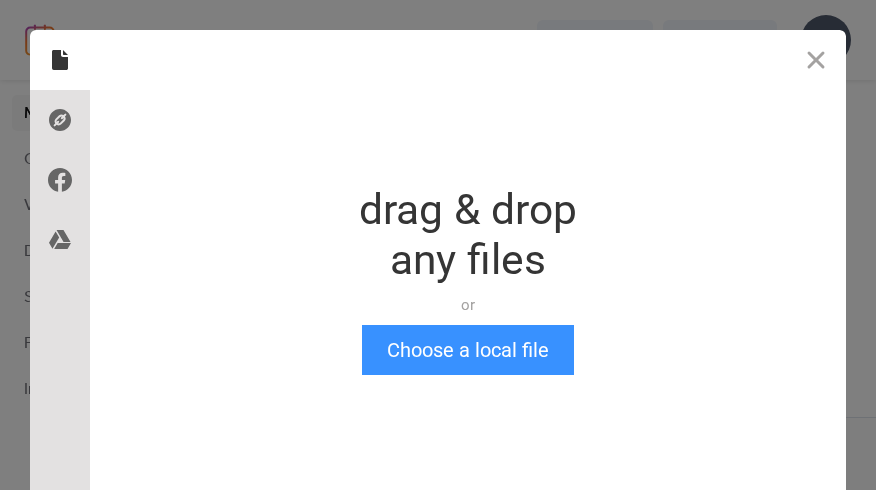 click on "Choose a local file" at bounding box center (468, 350) 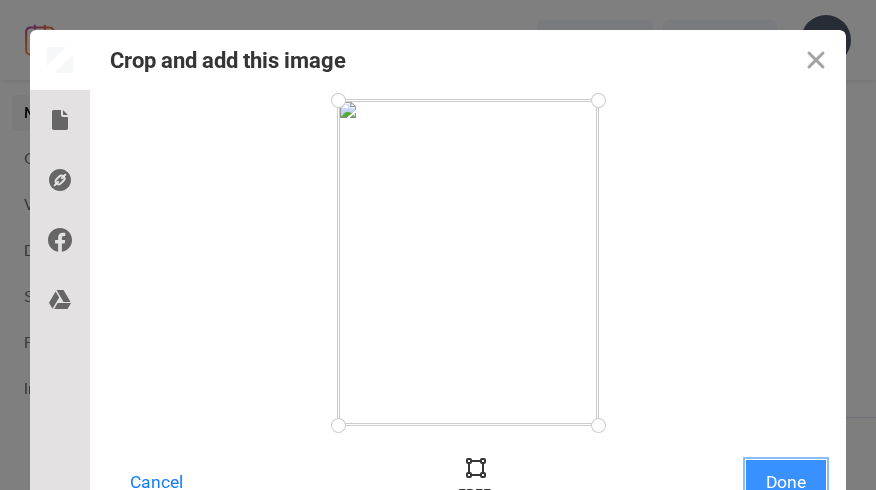 scroll, scrollTop: 16, scrollLeft: 0, axis: vertical 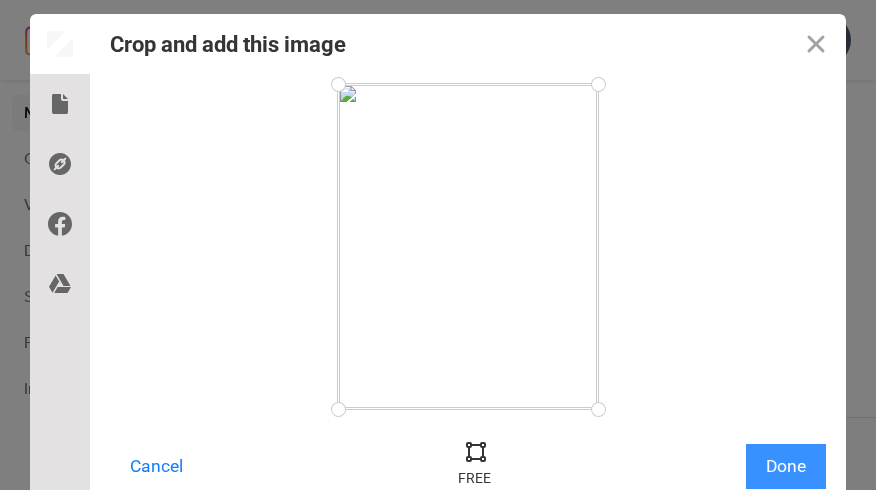 click on "Done" at bounding box center (786, 466) 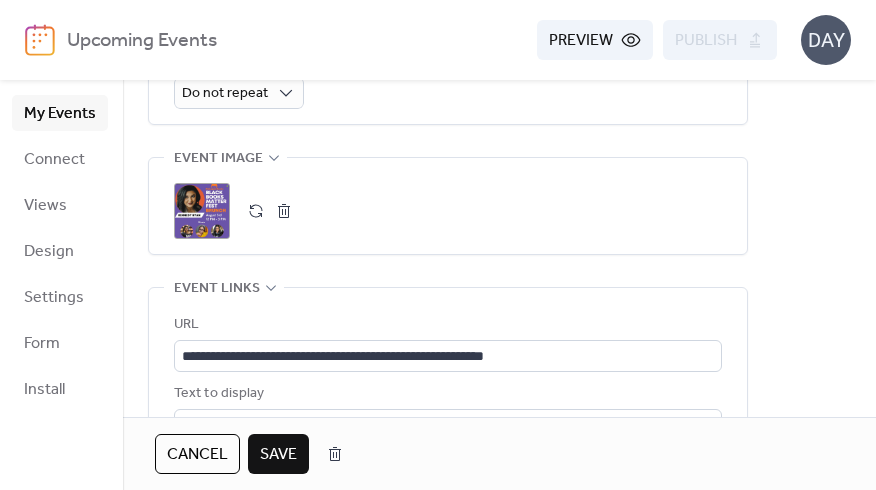 click on "Save" at bounding box center (278, 455) 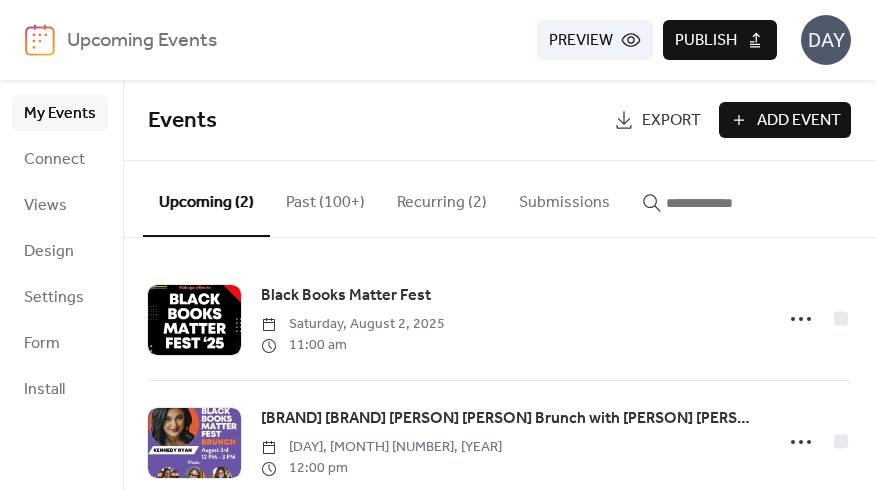 click on "Publish" at bounding box center (706, 41) 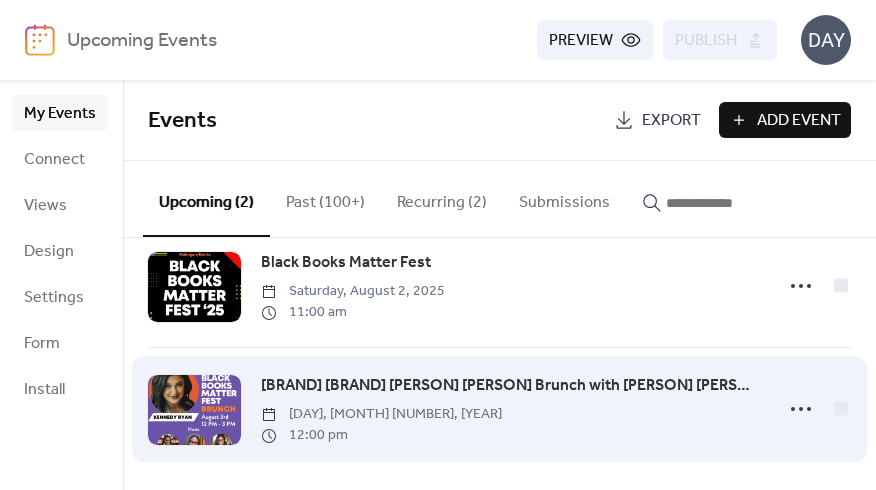 scroll, scrollTop: 42, scrollLeft: 0, axis: vertical 